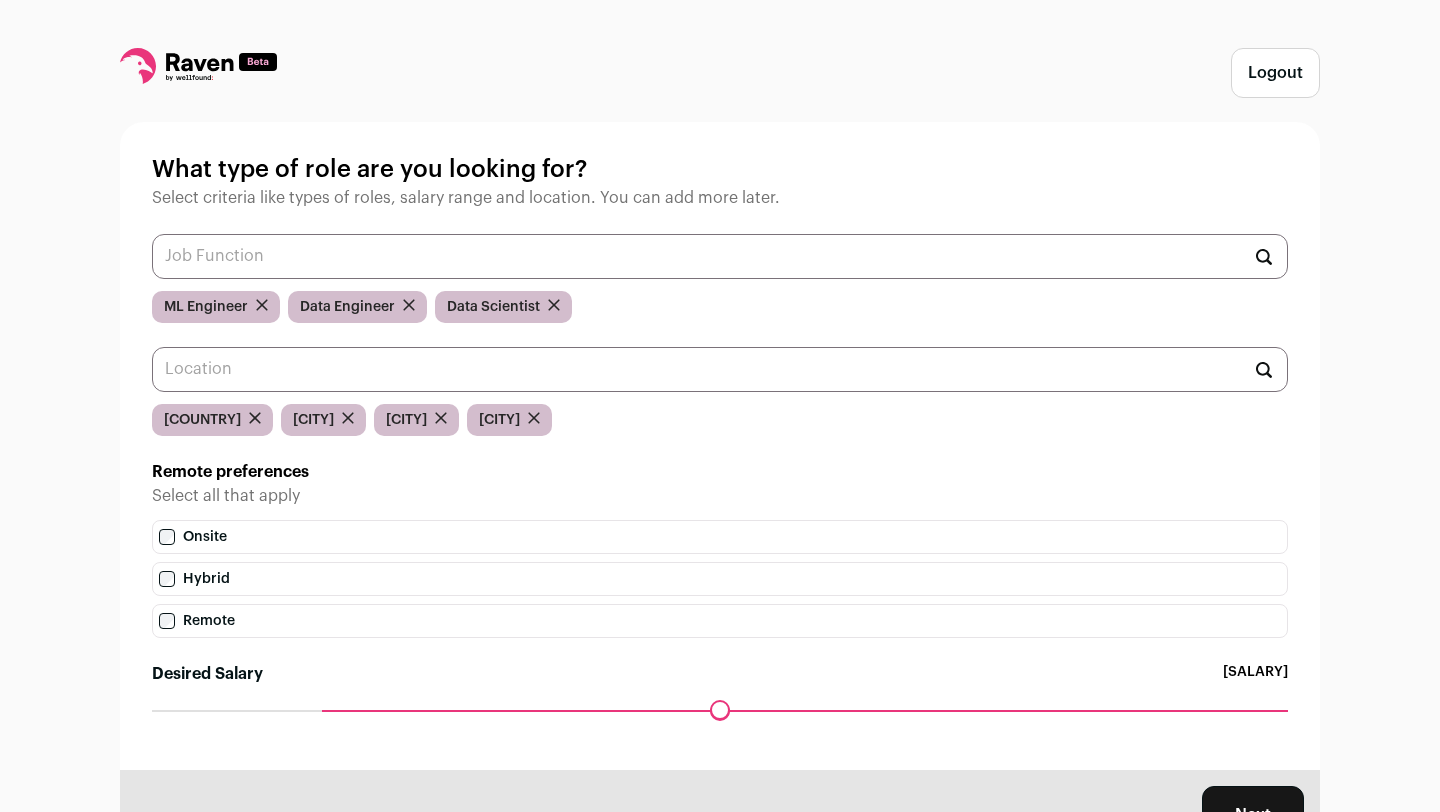 scroll, scrollTop: 96, scrollLeft: 0, axis: vertical 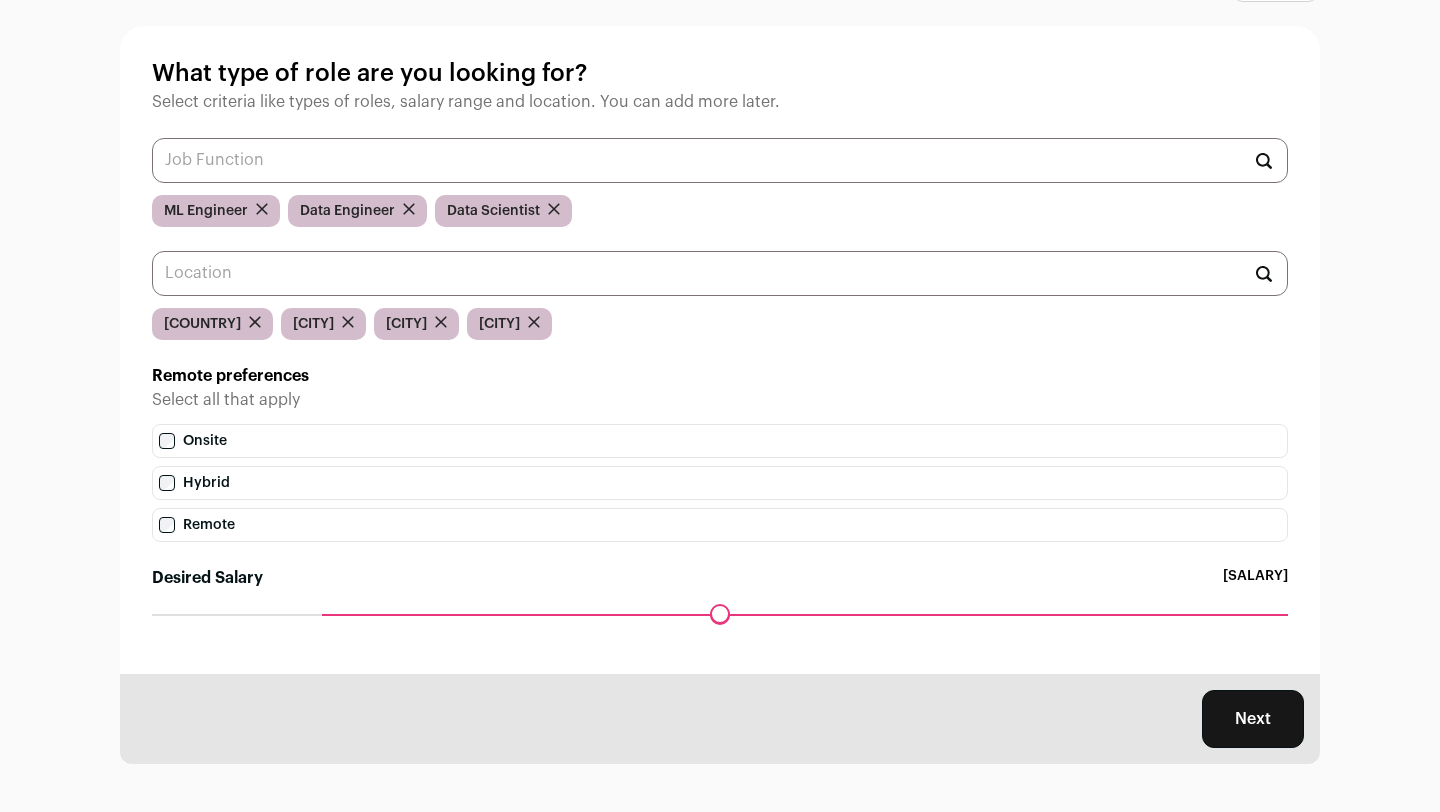 click on "Next" at bounding box center [1253, 719] 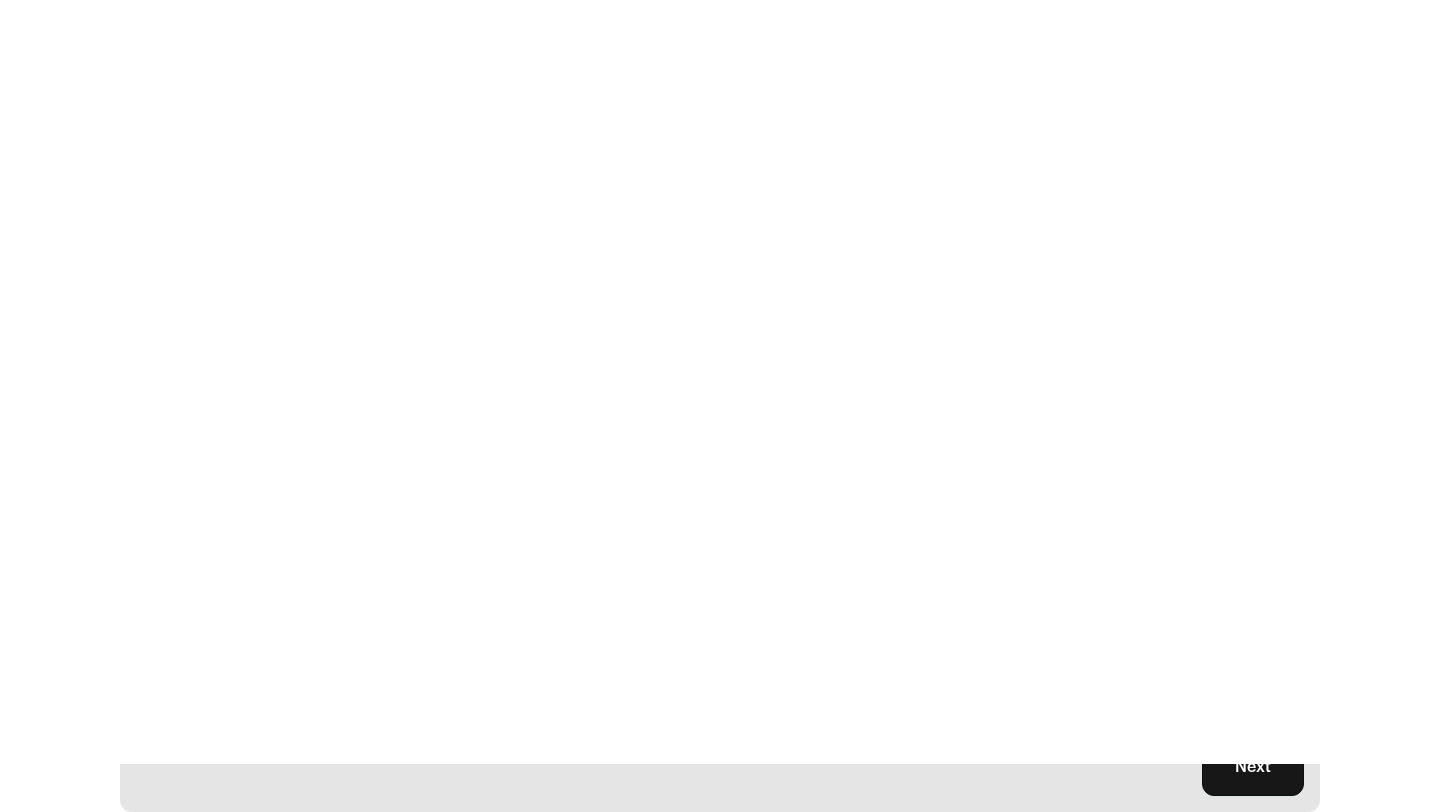 scroll, scrollTop: 0, scrollLeft: 0, axis: both 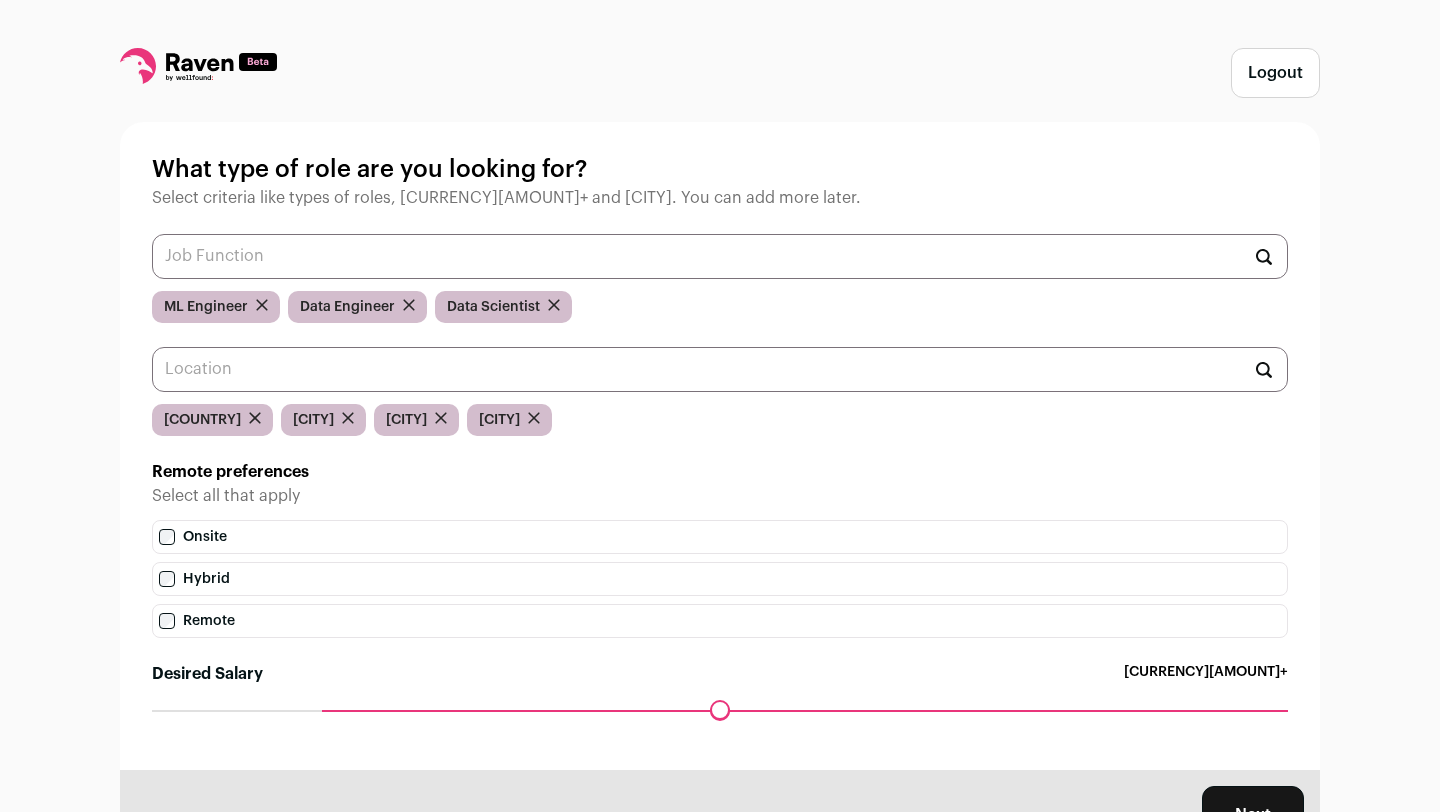 click on "Logout" at bounding box center [1275, 73] 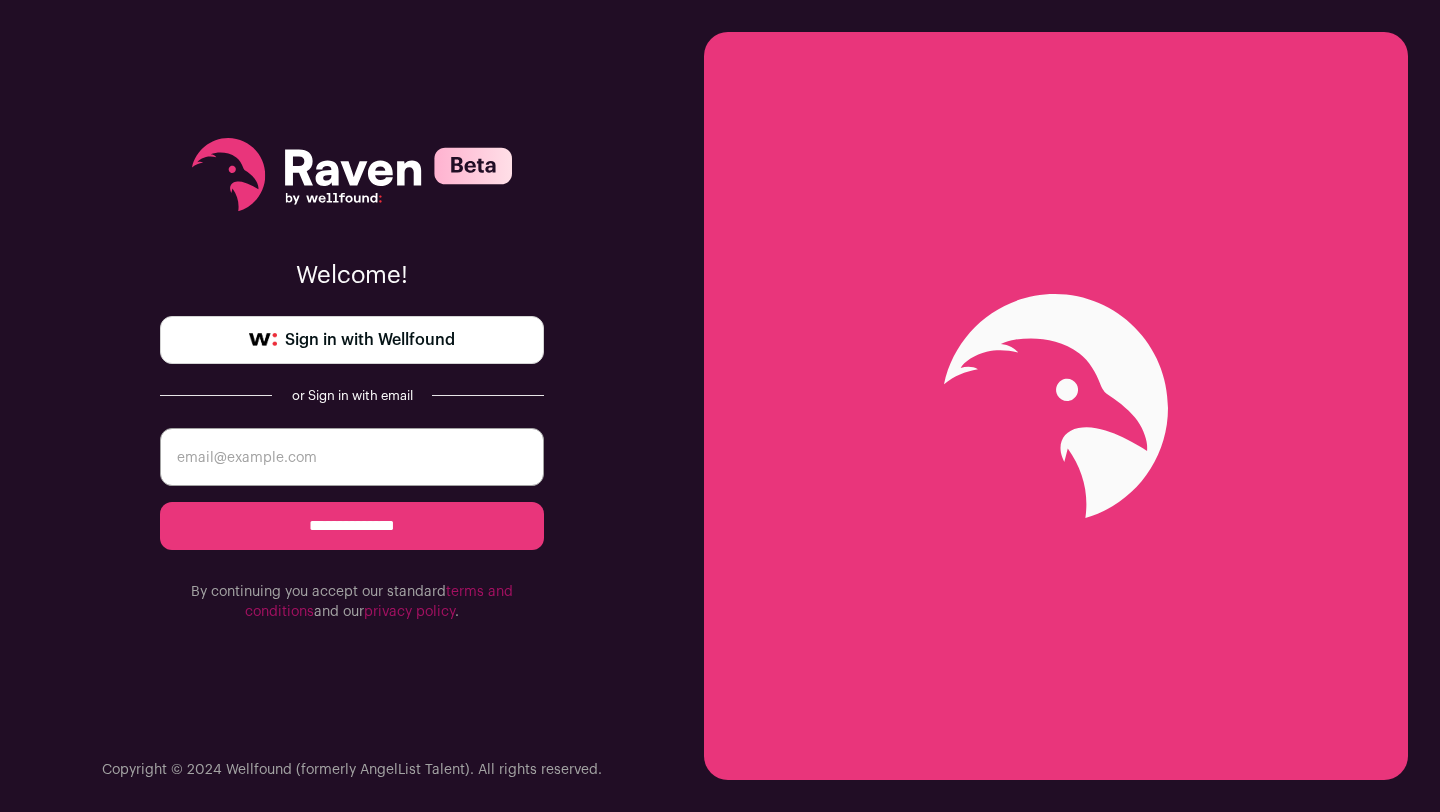 click on "Sign in with Wellfound" at bounding box center (352, 340) 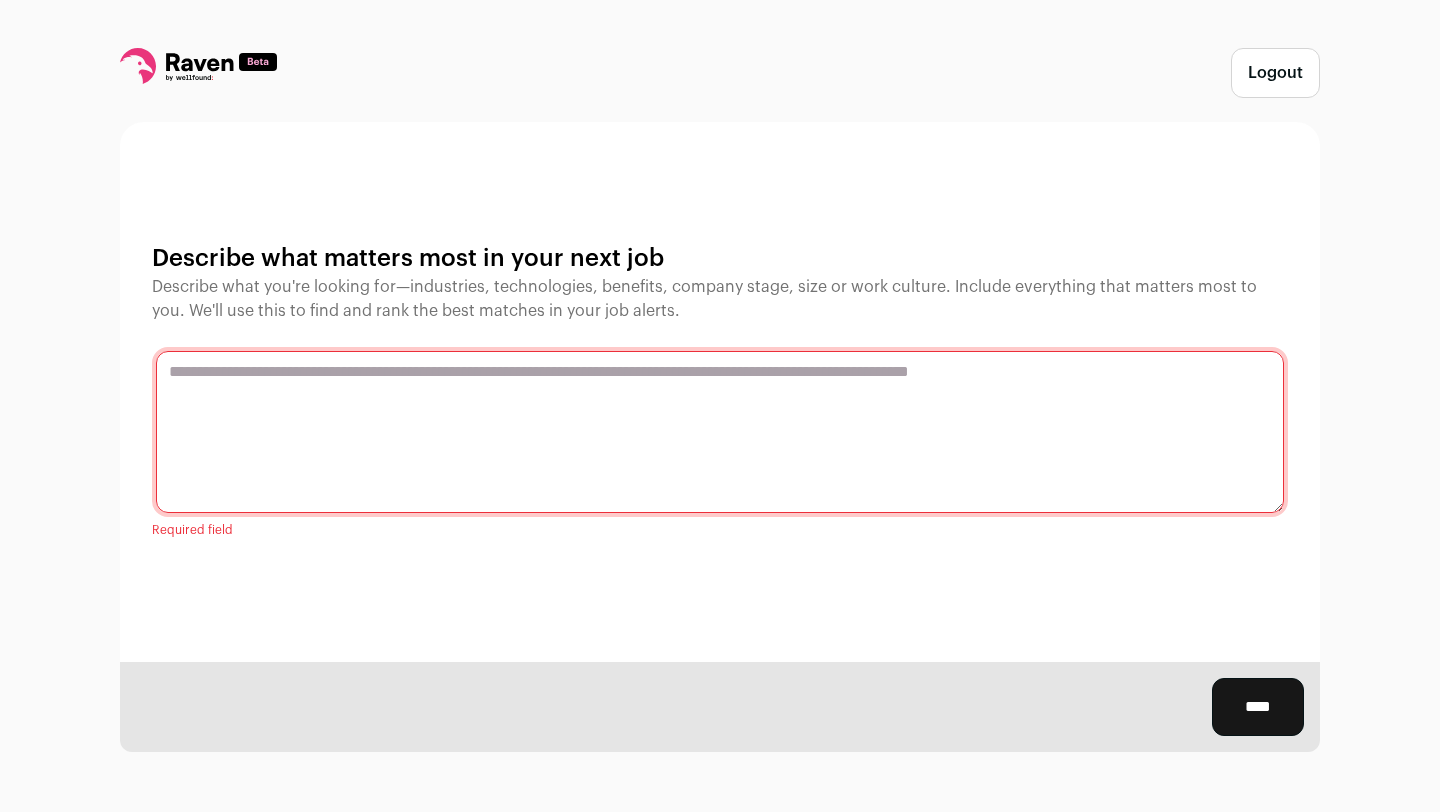 scroll, scrollTop: 0, scrollLeft: 0, axis: both 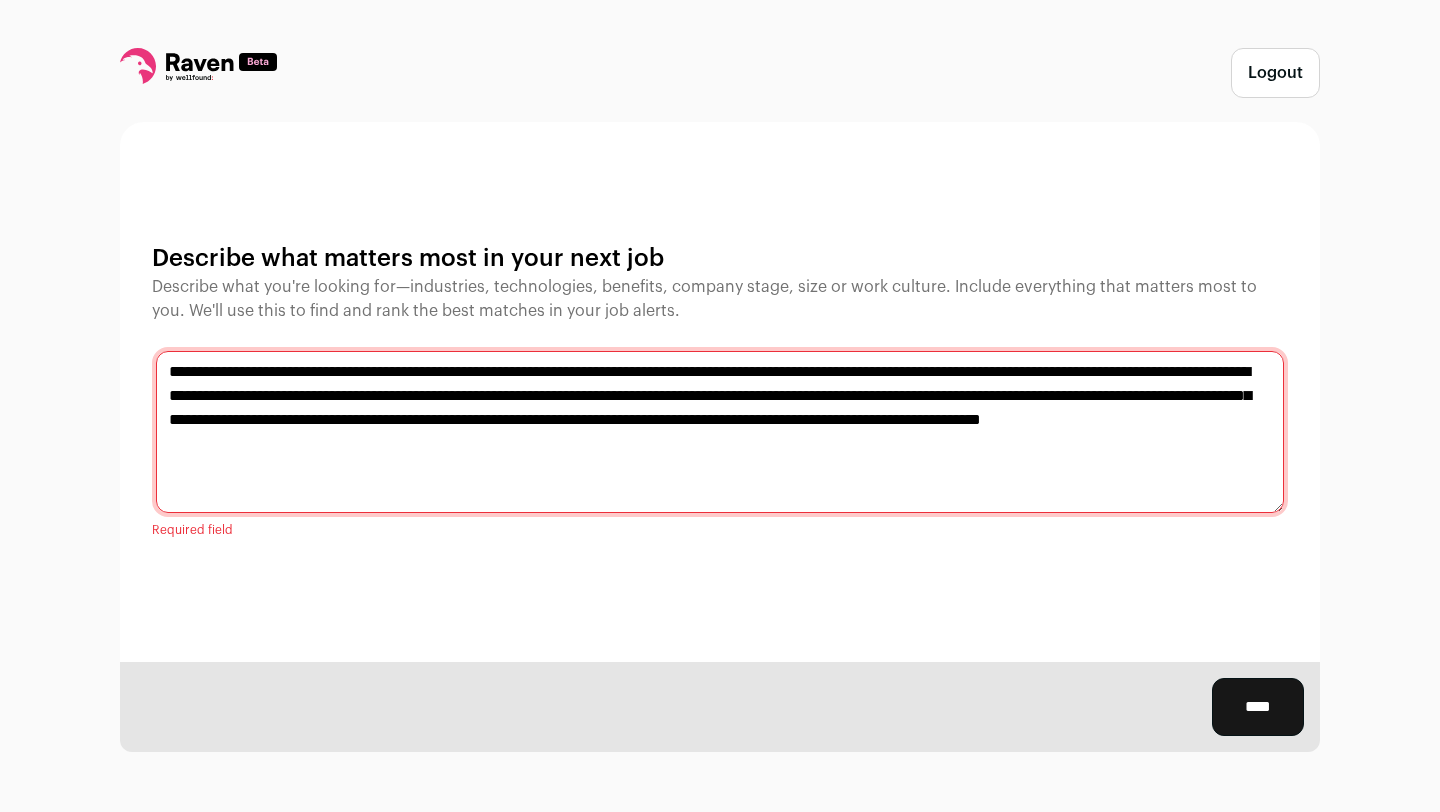 type on "**********" 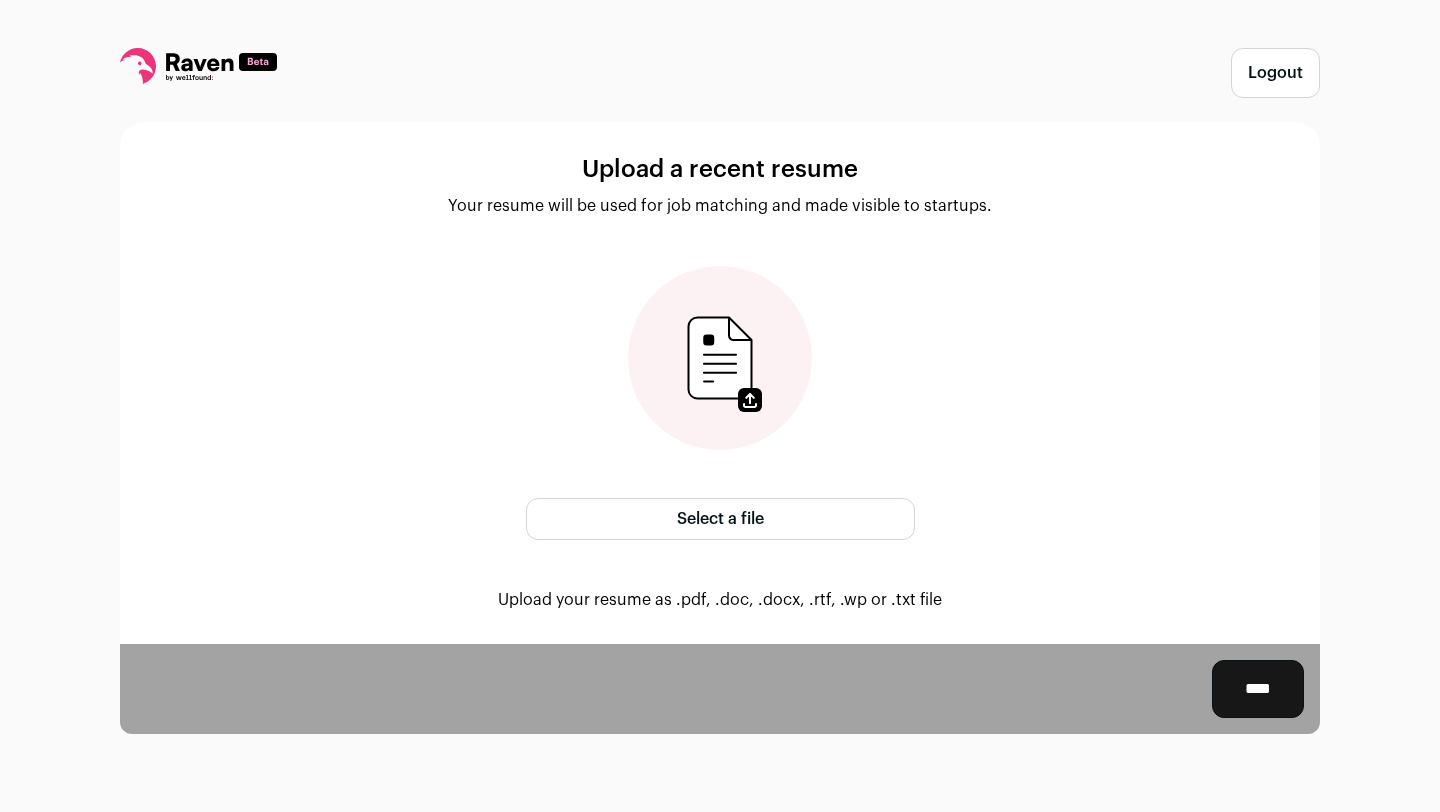 scroll, scrollTop: 0, scrollLeft: 0, axis: both 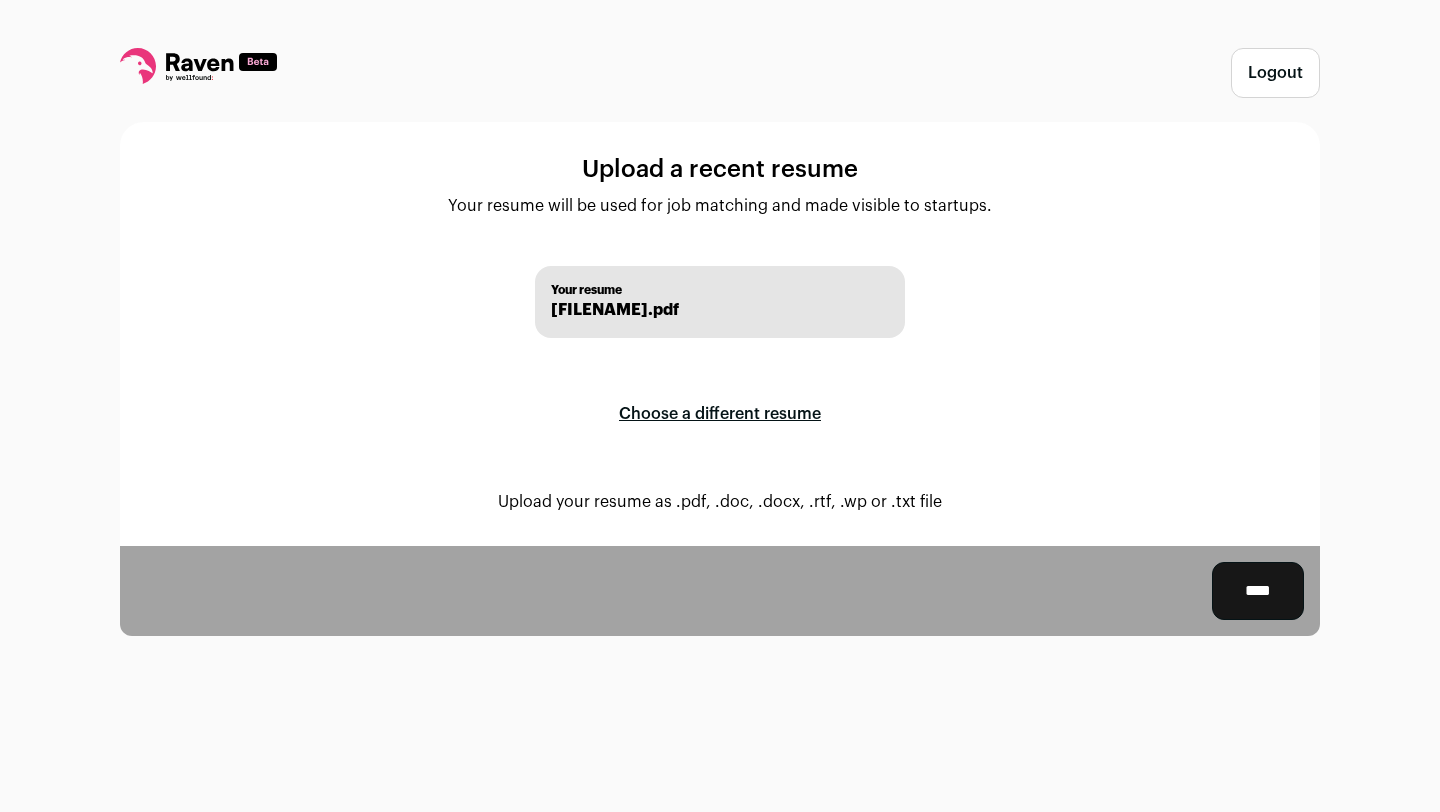 click on "****" at bounding box center [1258, 591] 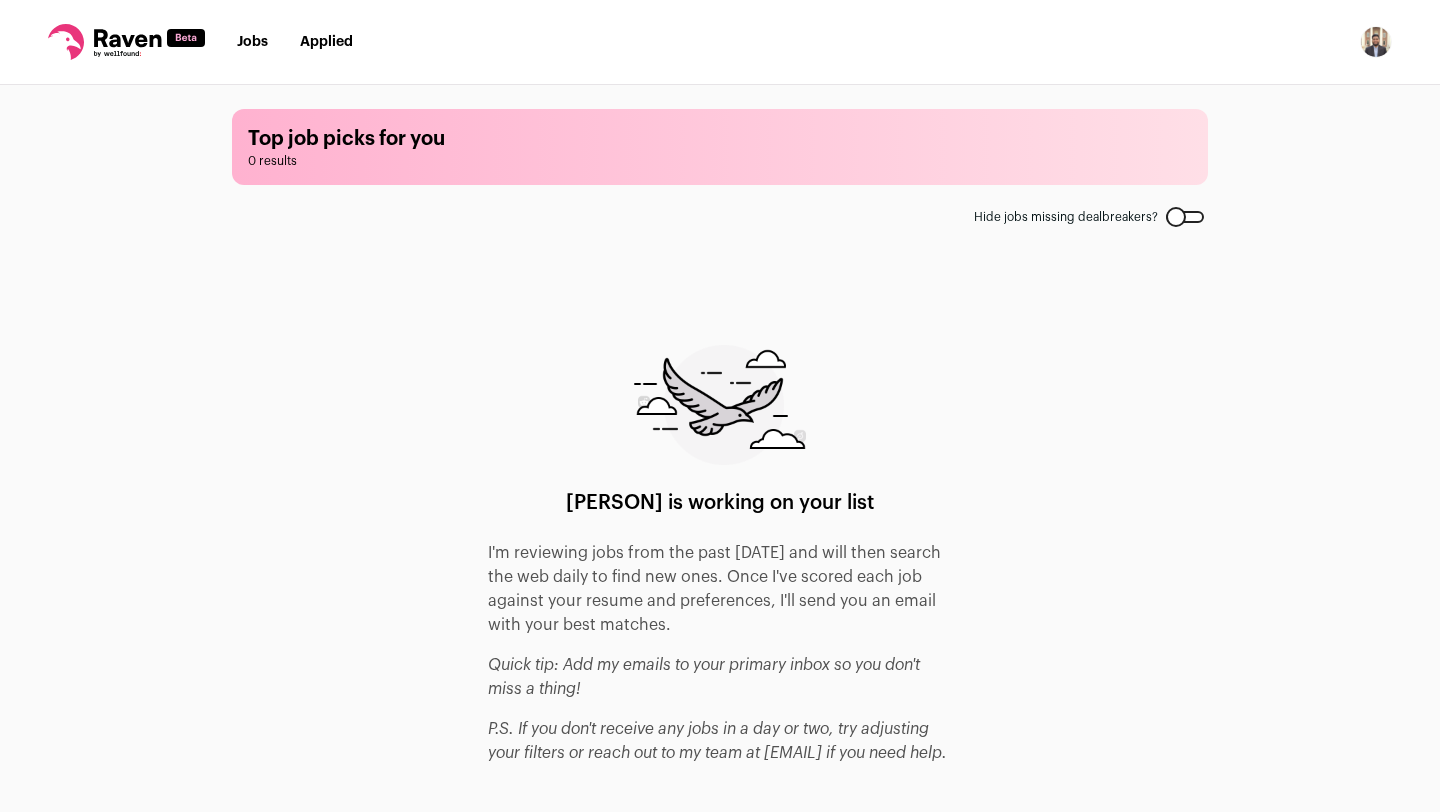 scroll, scrollTop: 0, scrollLeft: 0, axis: both 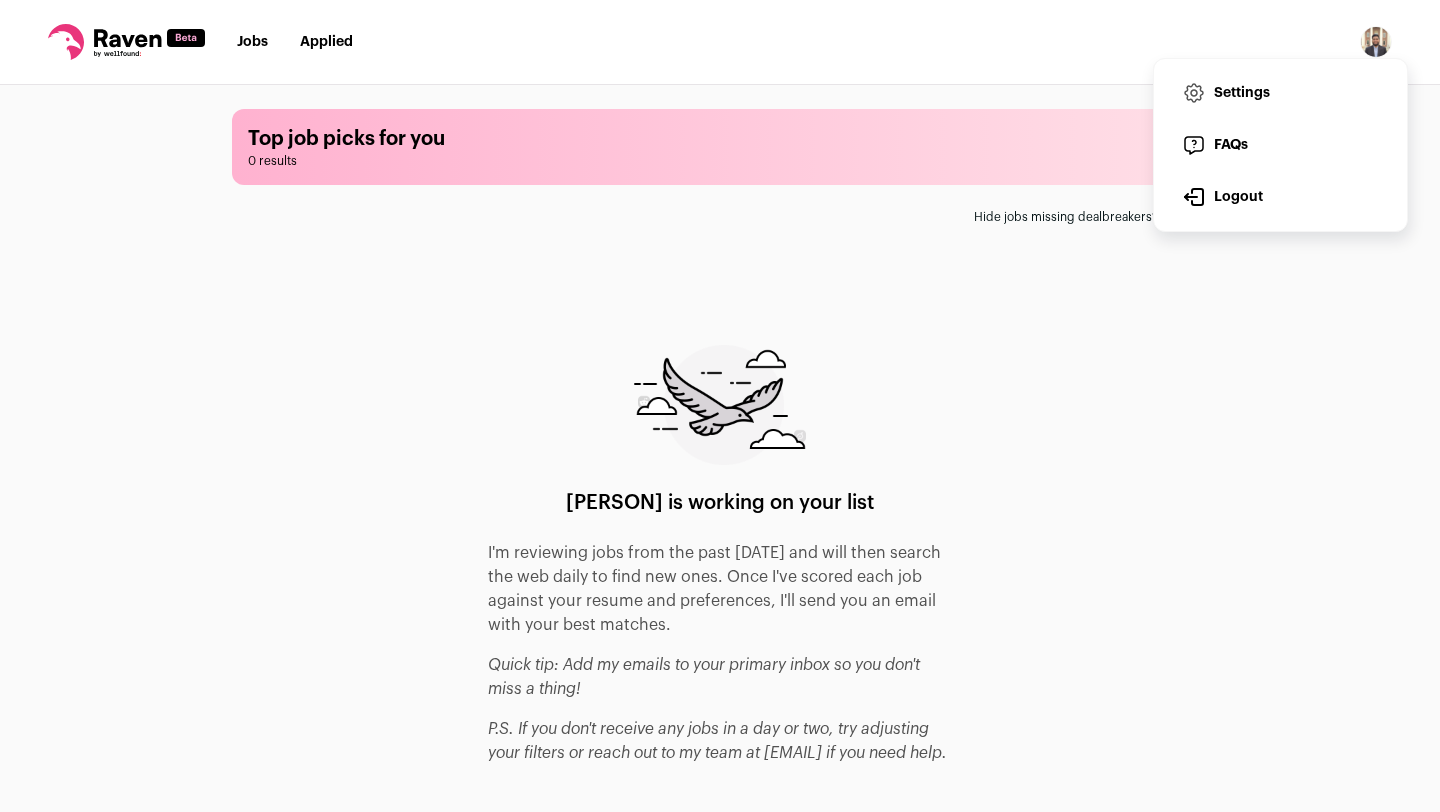 click on "Logout" at bounding box center [1280, 197] 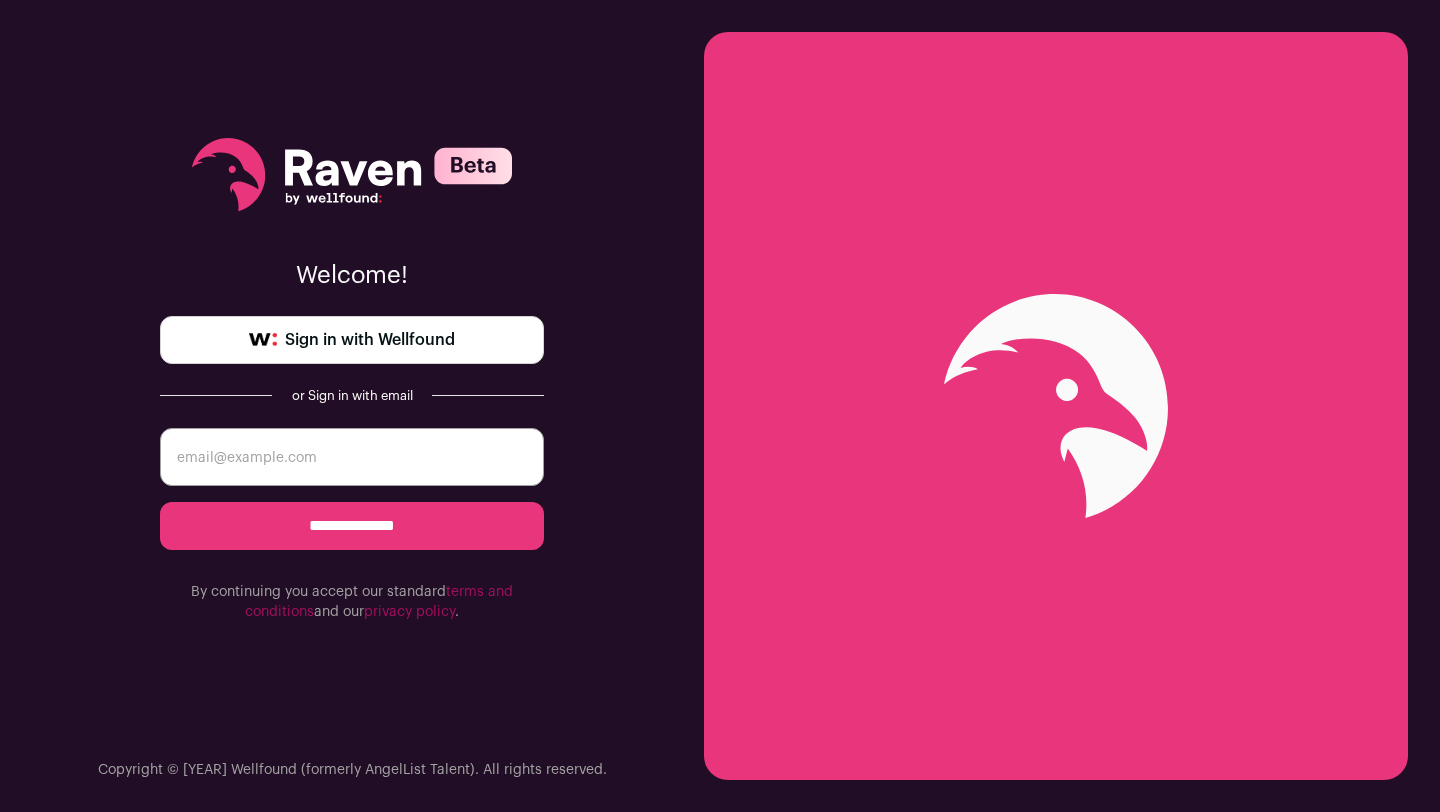 click on "Sign in with Wellfound" at bounding box center (352, 340) 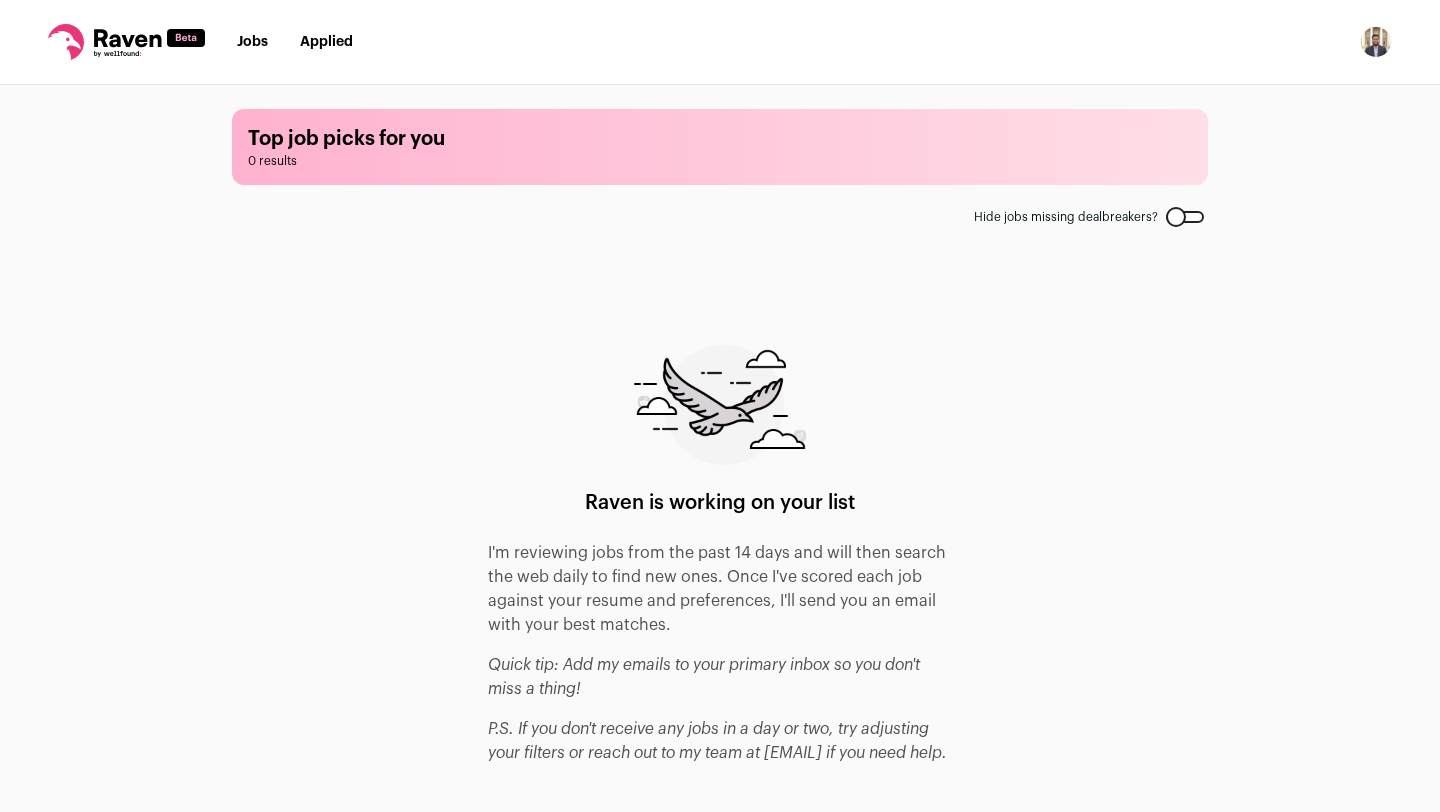 scroll, scrollTop: 0, scrollLeft: 0, axis: both 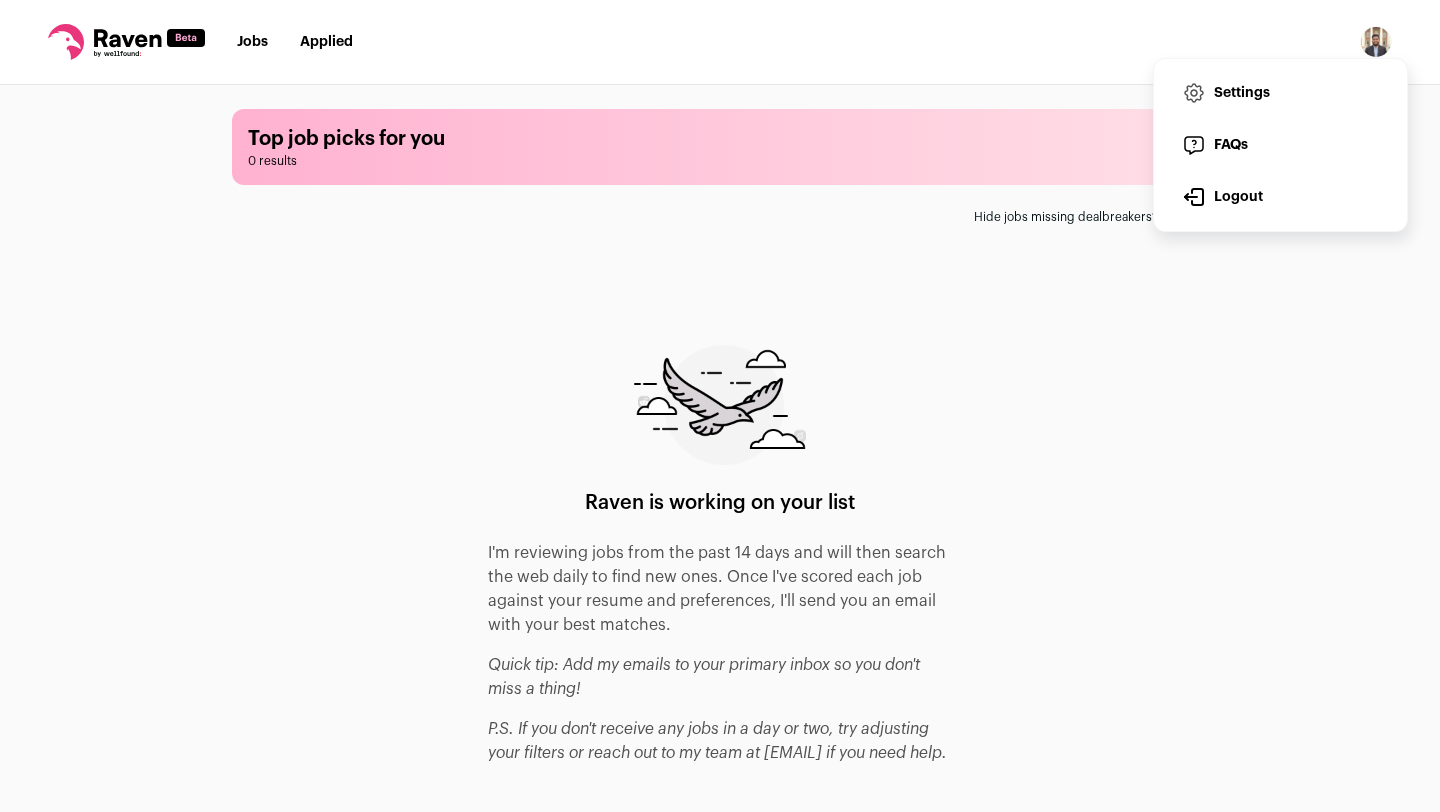 click on "Logout" at bounding box center (1280, 197) 